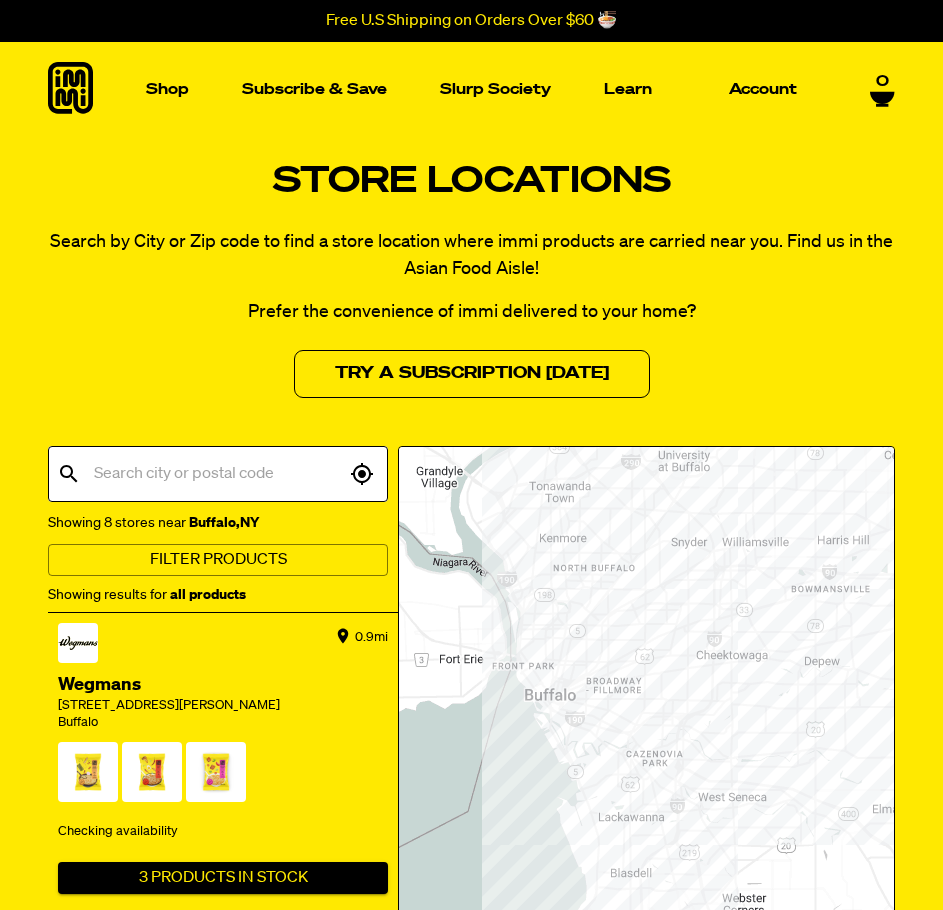 scroll, scrollTop: 0, scrollLeft: 0, axis: both 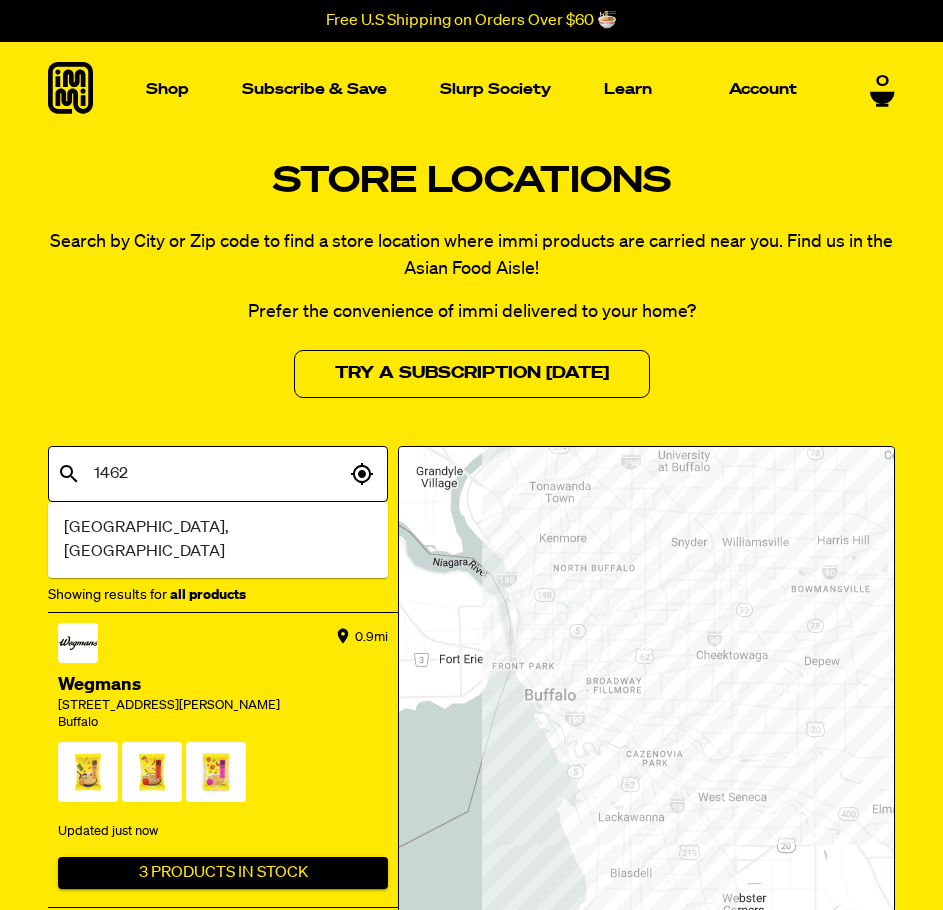 type on "14626" 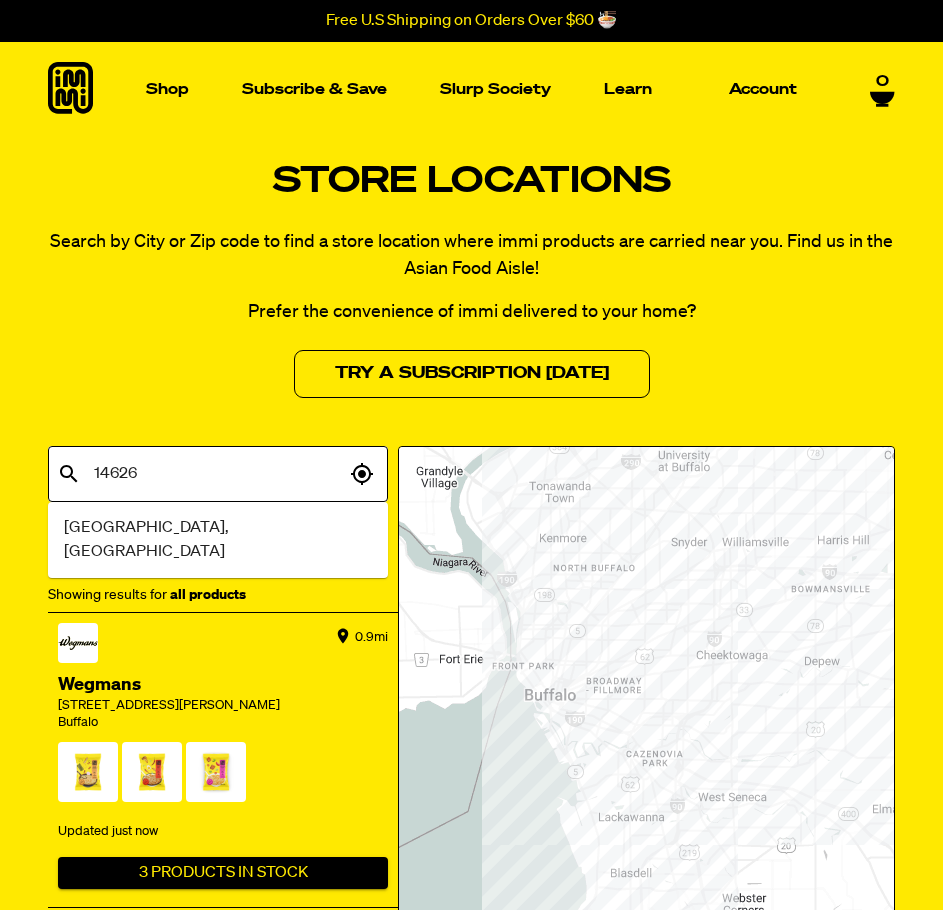 click on "Rochester, NY" at bounding box center (218, 540) 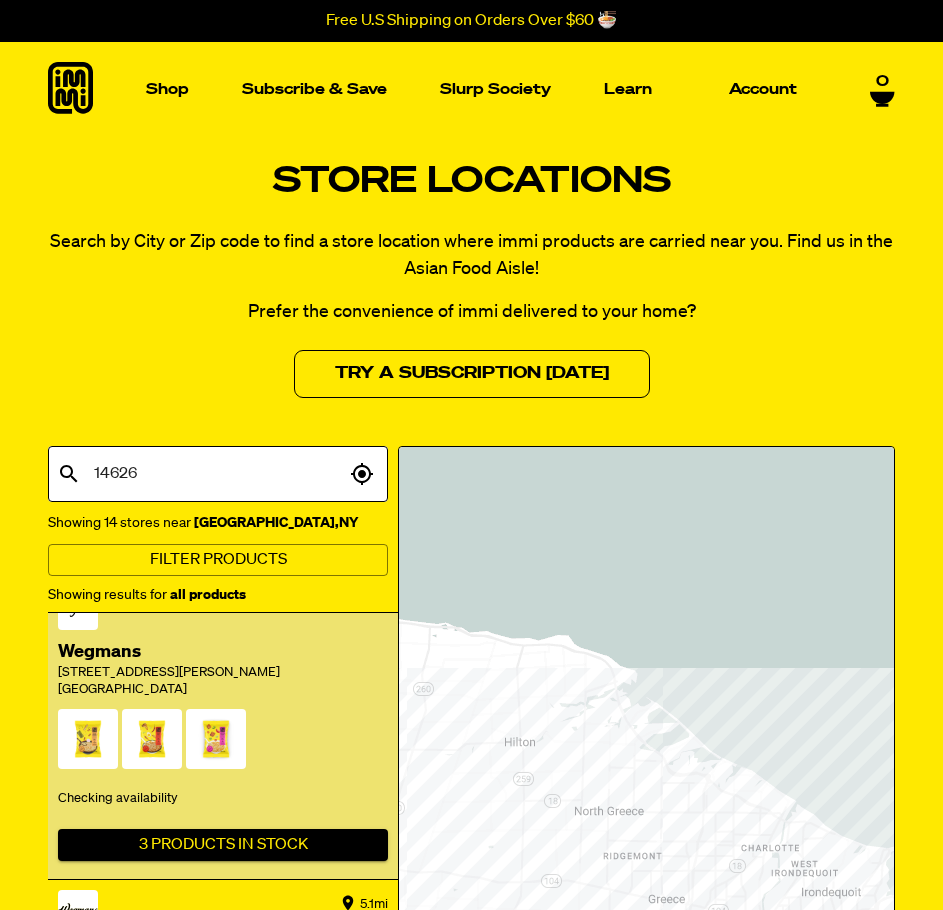 scroll, scrollTop: 0, scrollLeft: 0, axis: both 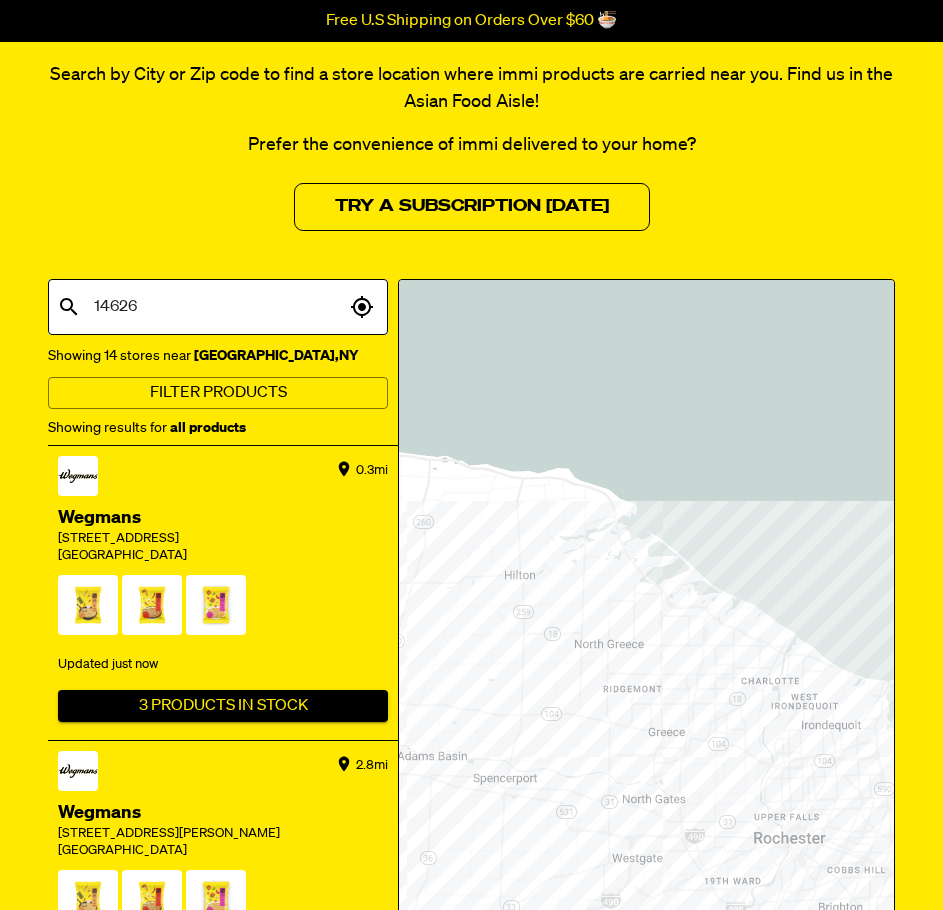 click at bounding box center (88, 609) 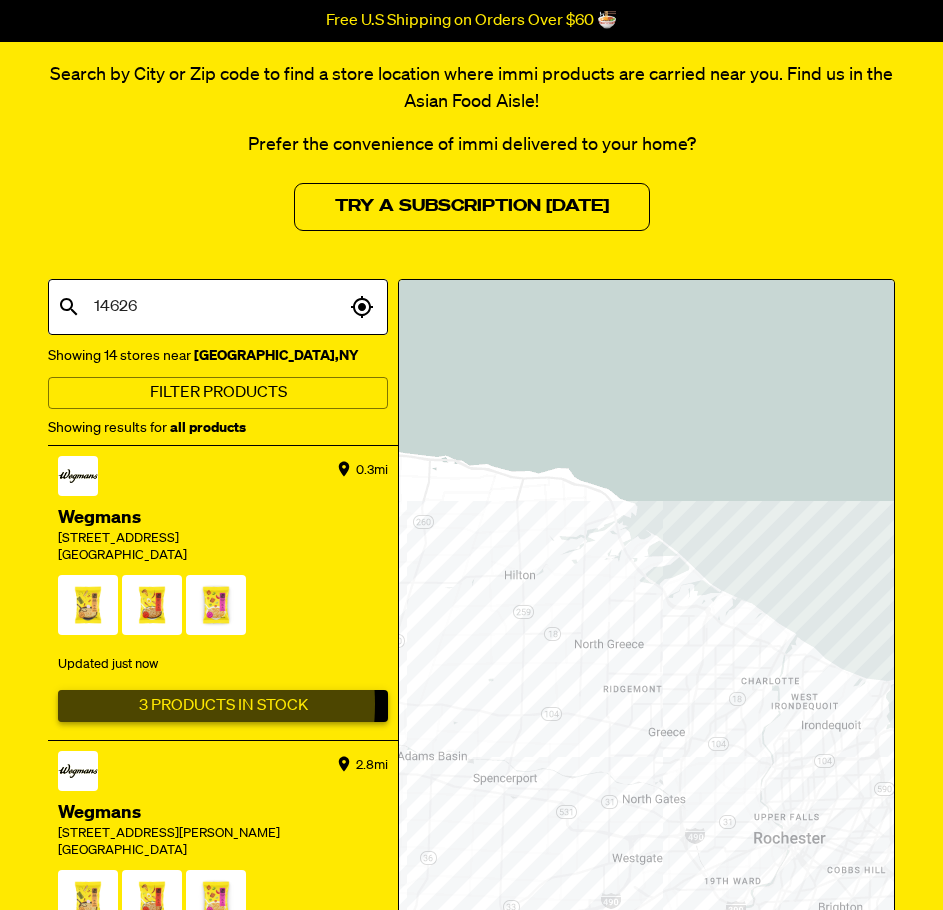 click on "3 Products In Stock" at bounding box center (223, 706) 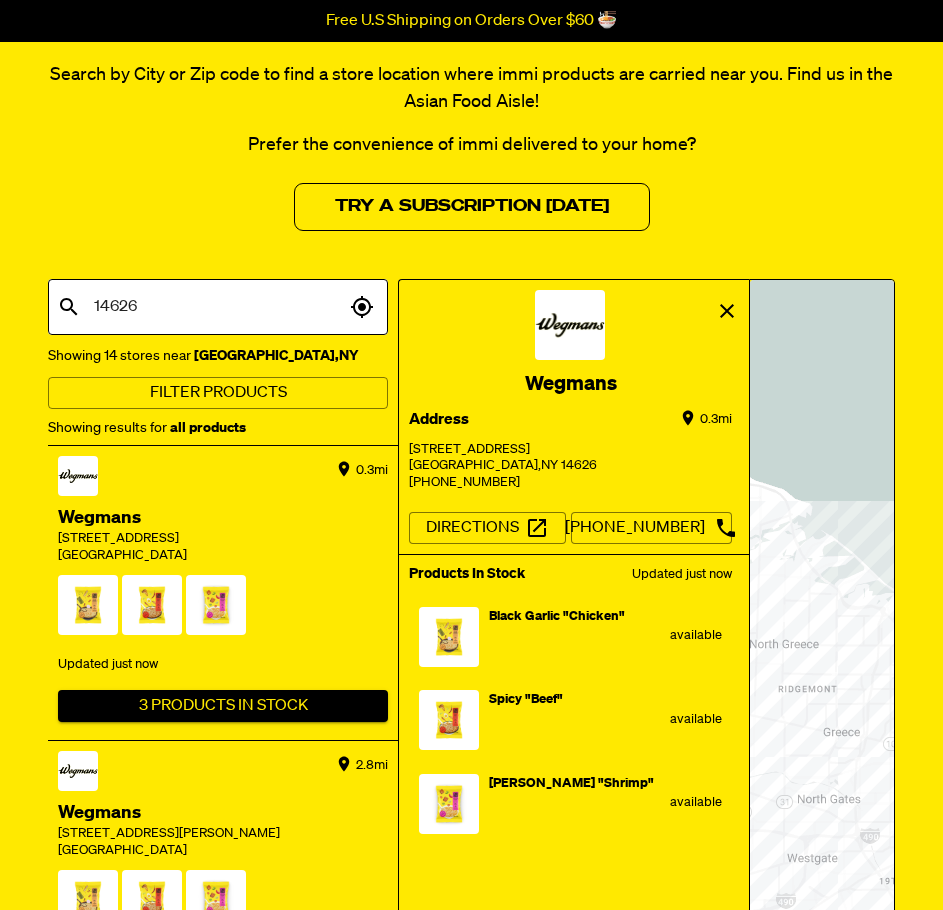 scroll, scrollTop: 333, scrollLeft: 0, axis: vertical 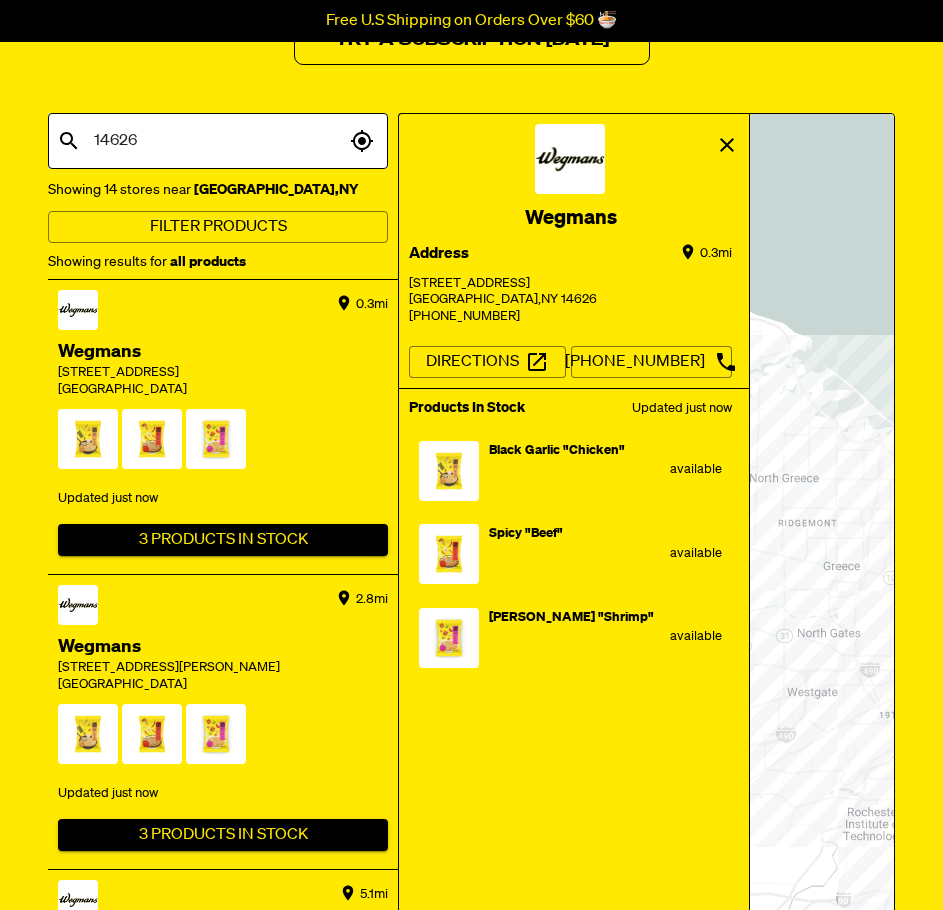click on "Black Garlic "Chicken" available" at bounding box center [576, 471] 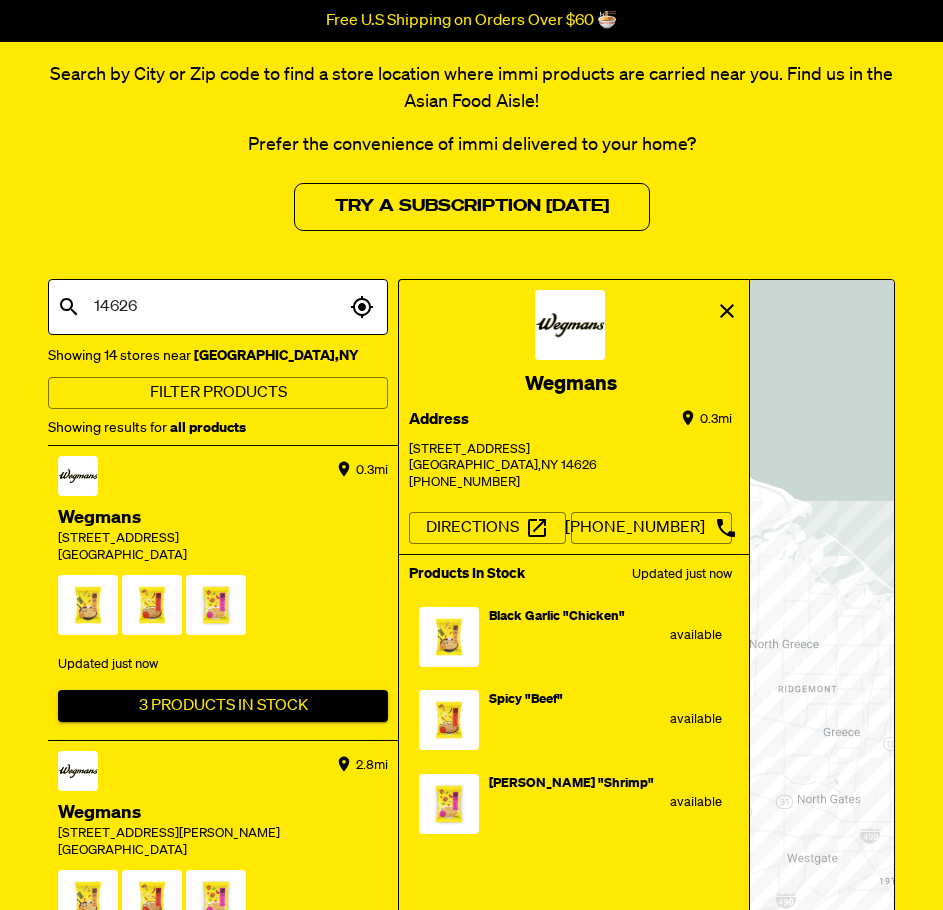 scroll, scrollTop: 0, scrollLeft: 0, axis: both 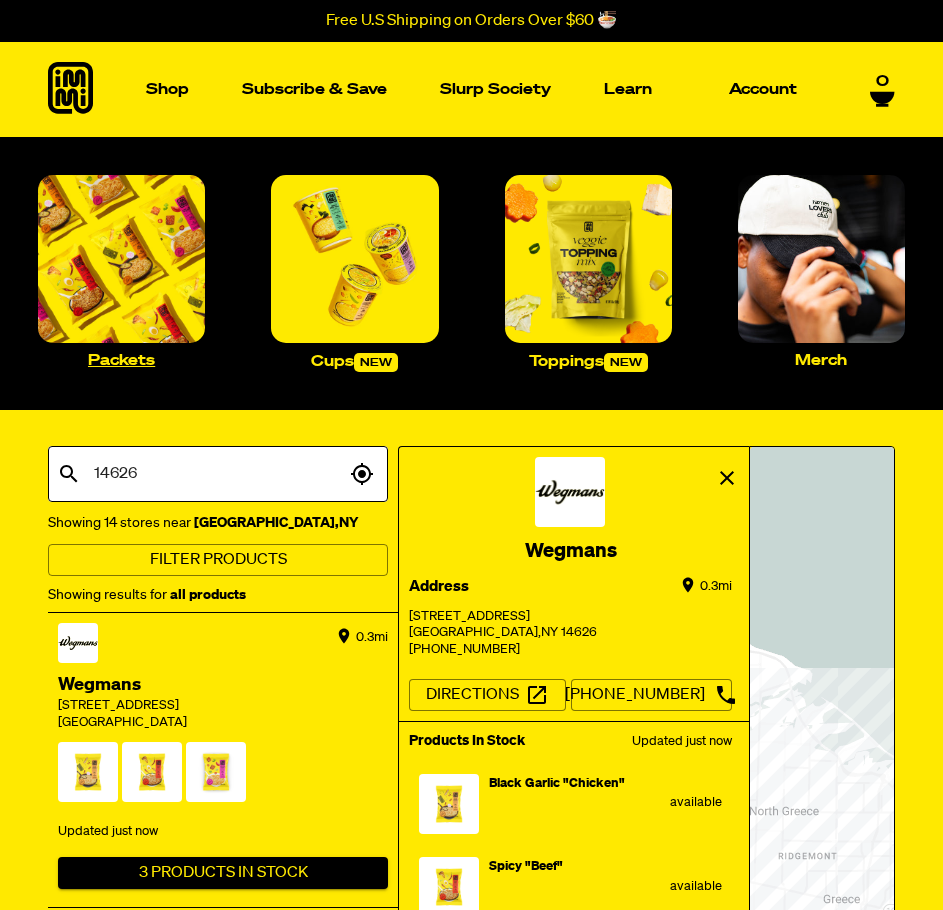 click at bounding box center [121, 258] 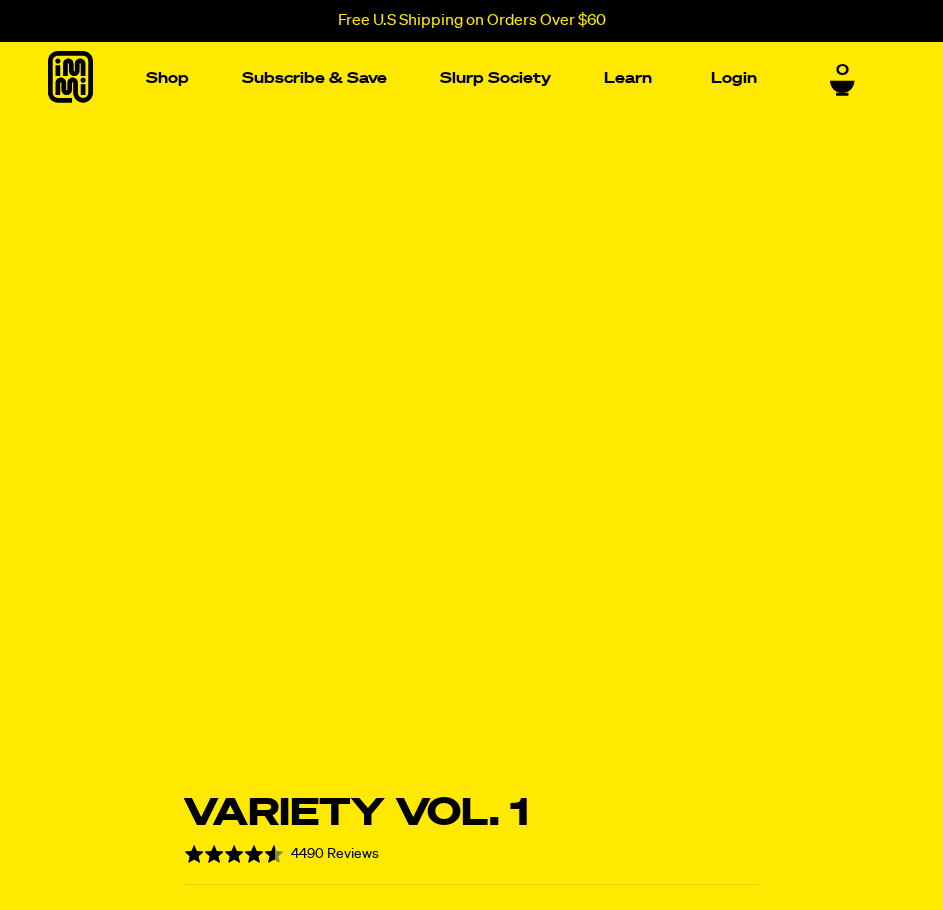 scroll, scrollTop: 0, scrollLeft: 0, axis: both 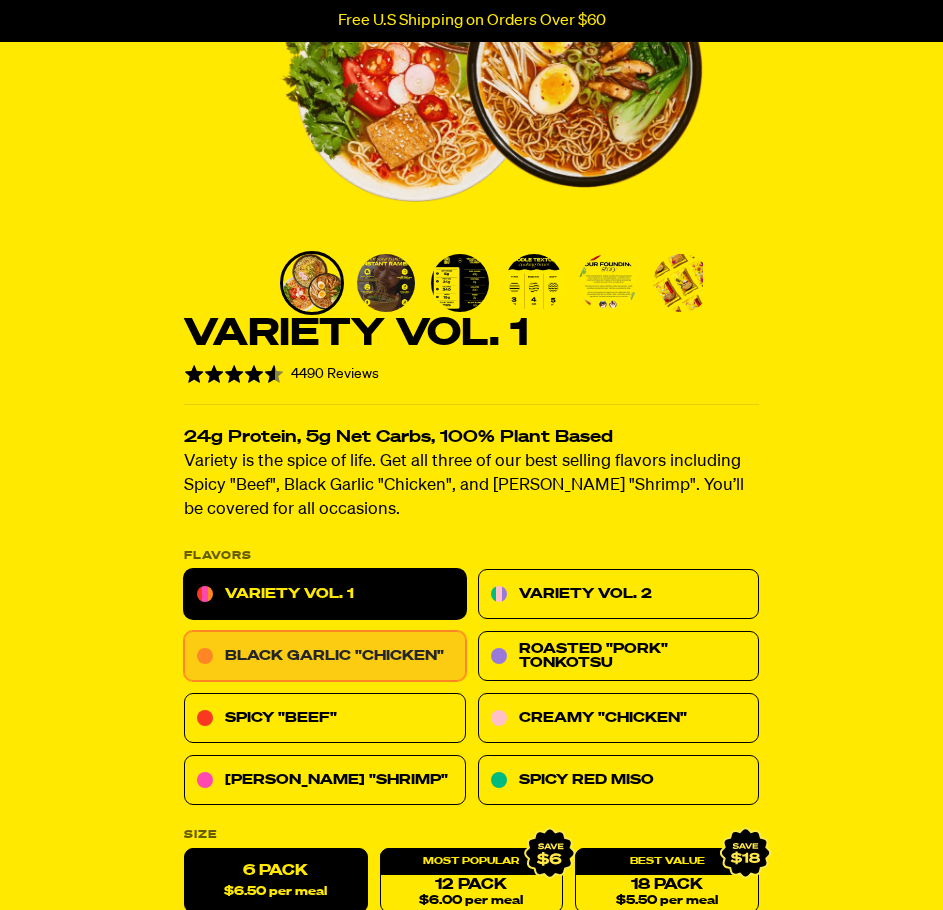 click on "Black Garlic "Chicken"" at bounding box center (325, 656) 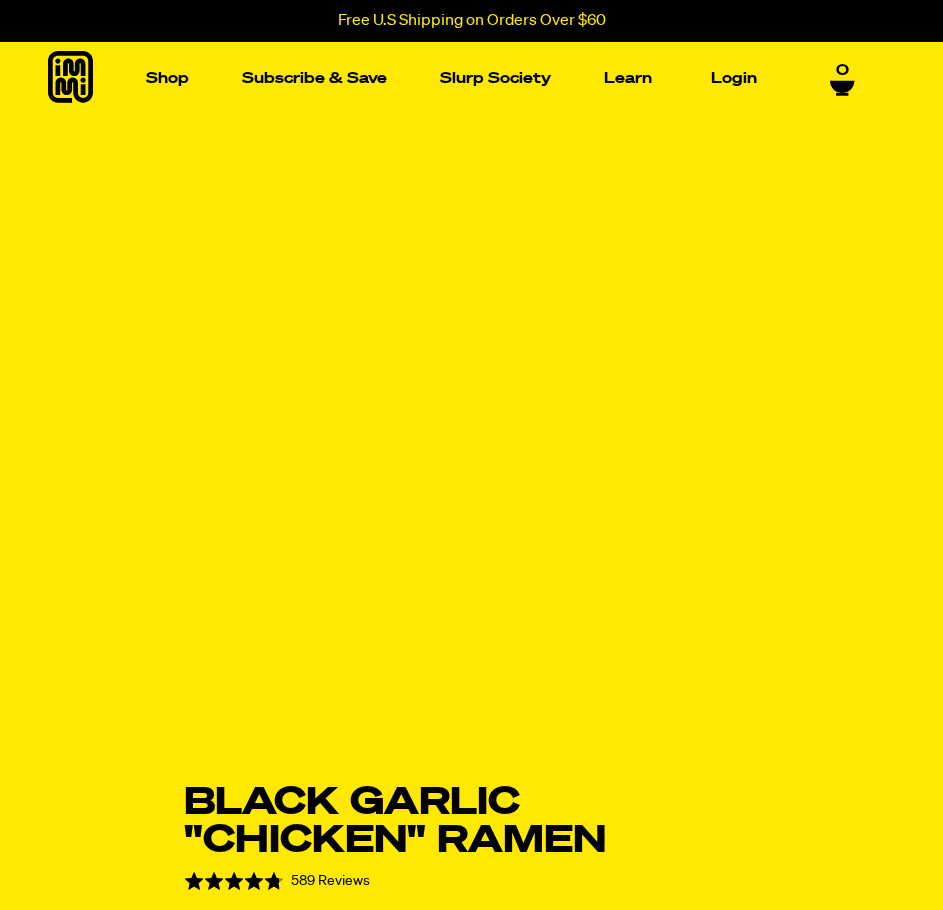 scroll, scrollTop: 0, scrollLeft: 0, axis: both 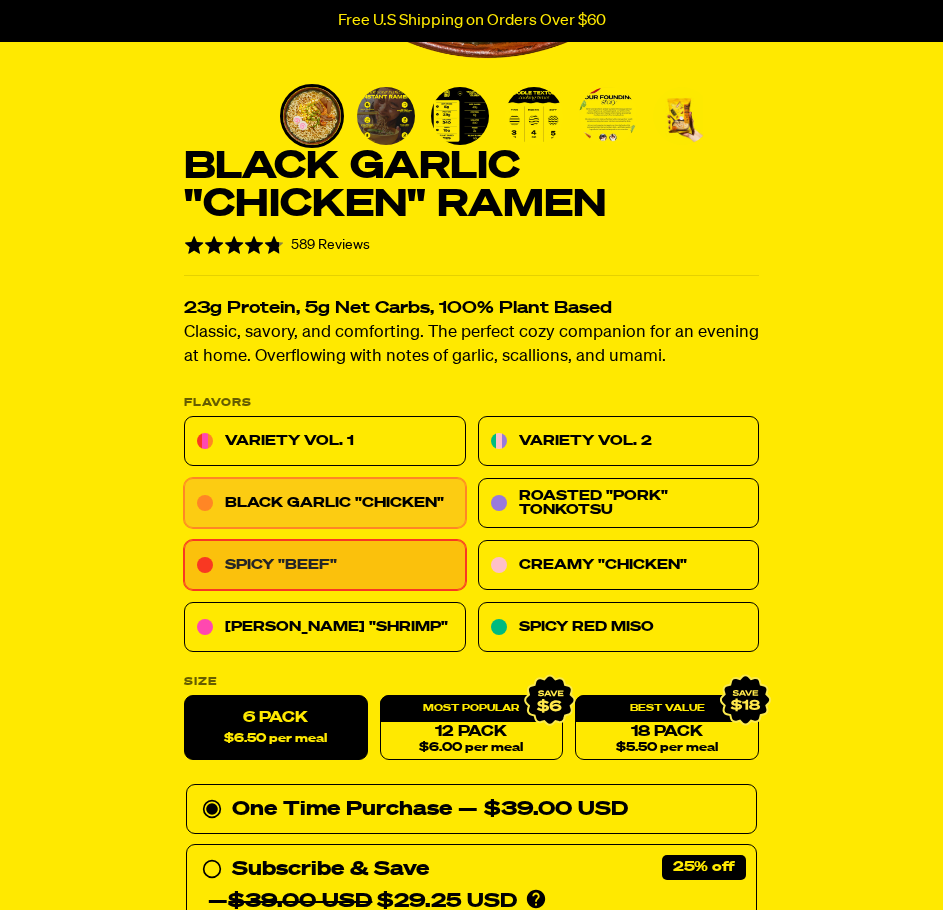 click on "Spicy "Beef"" at bounding box center (325, 565) 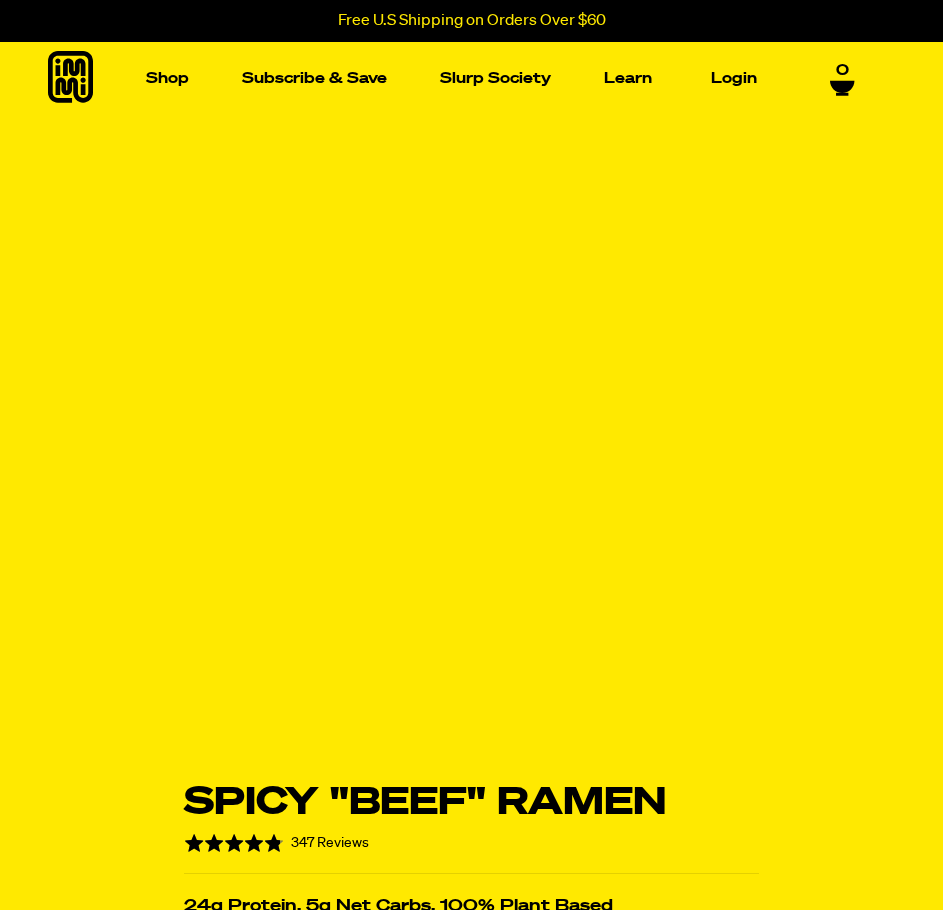 scroll, scrollTop: 0, scrollLeft: 0, axis: both 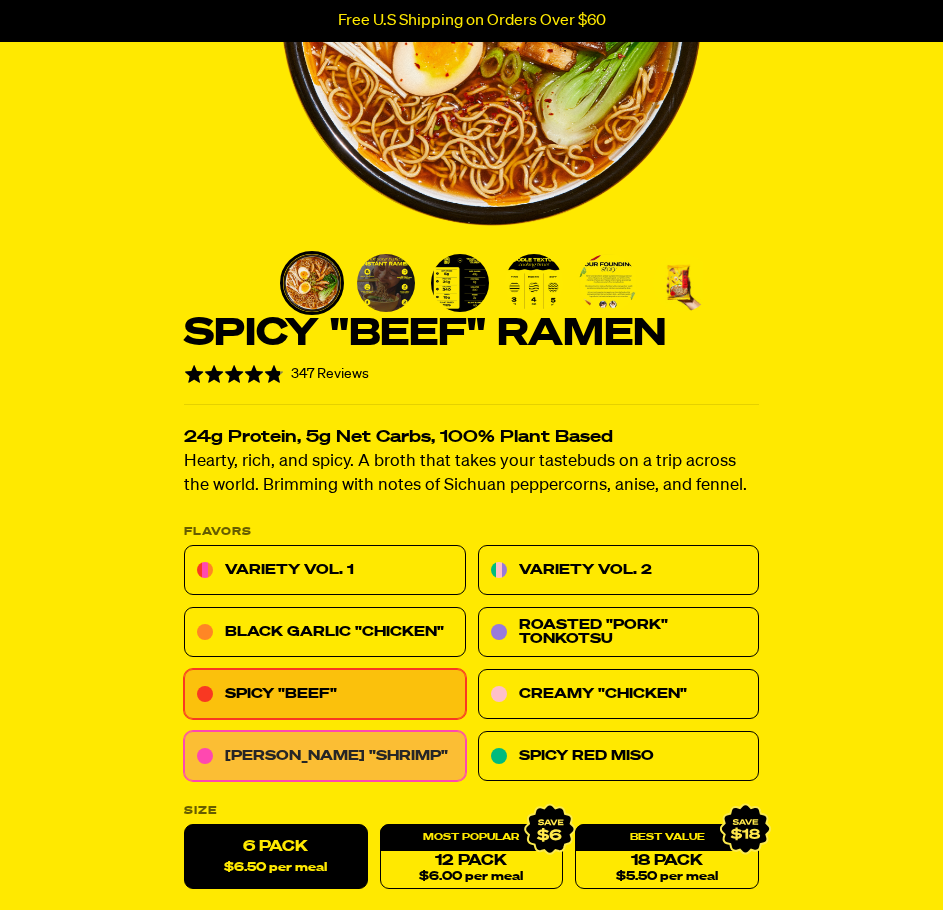 click on "[PERSON_NAME] "Shrimp"" at bounding box center (325, 756) 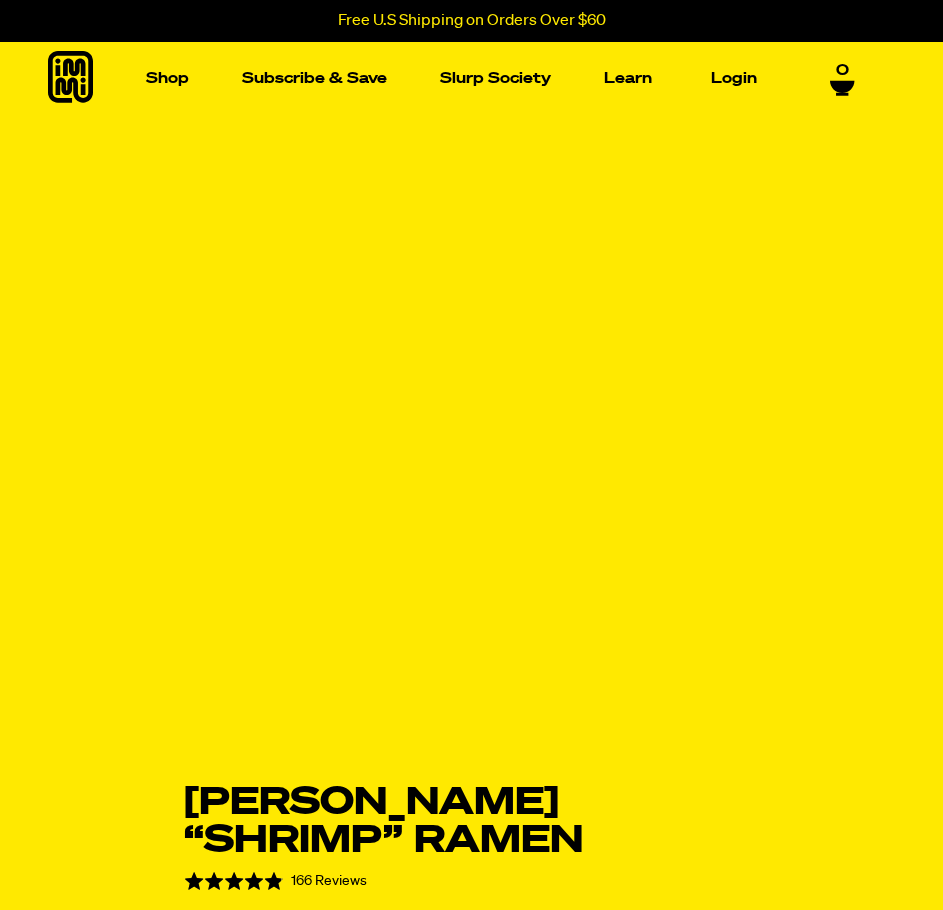 scroll, scrollTop: 0, scrollLeft: 0, axis: both 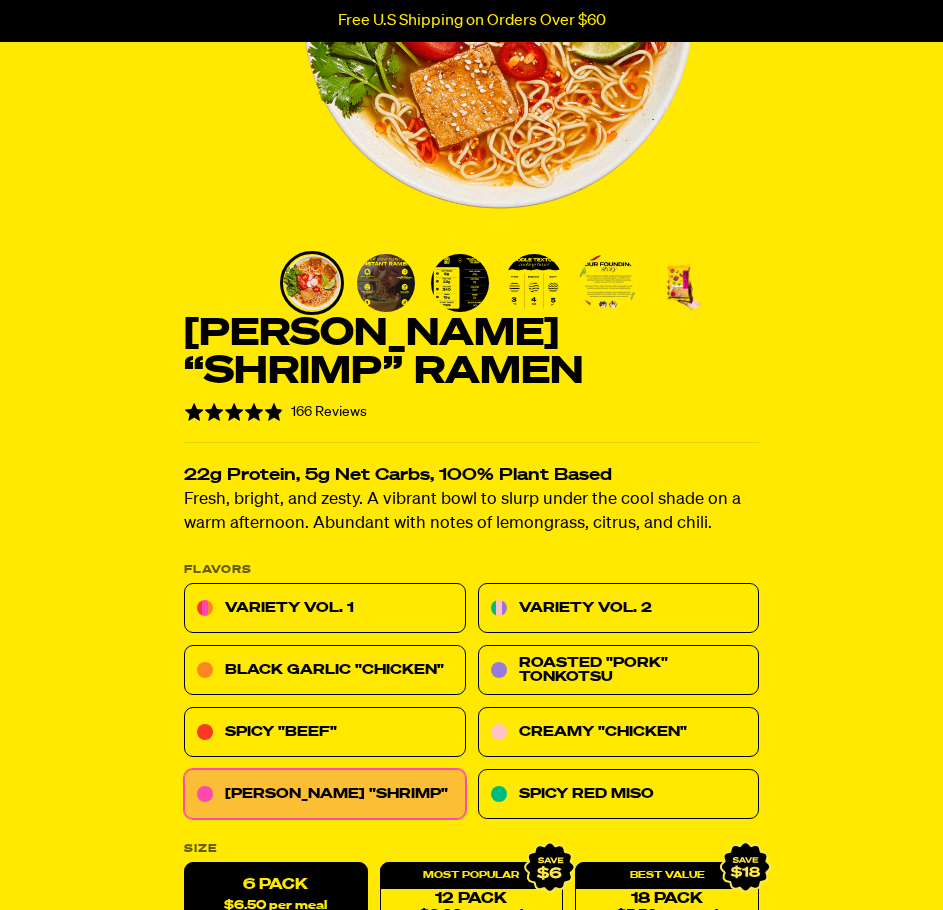 click at bounding box center (682, 283) 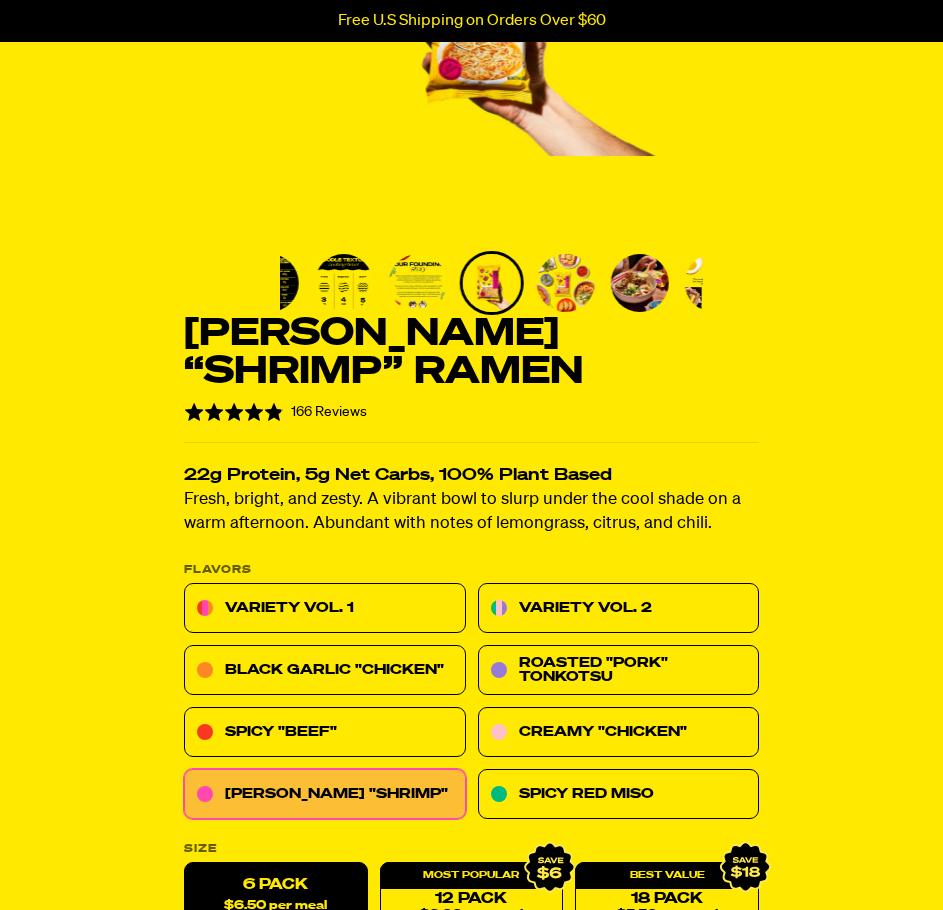 scroll, scrollTop: 0, scrollLeft: 0, axis: both 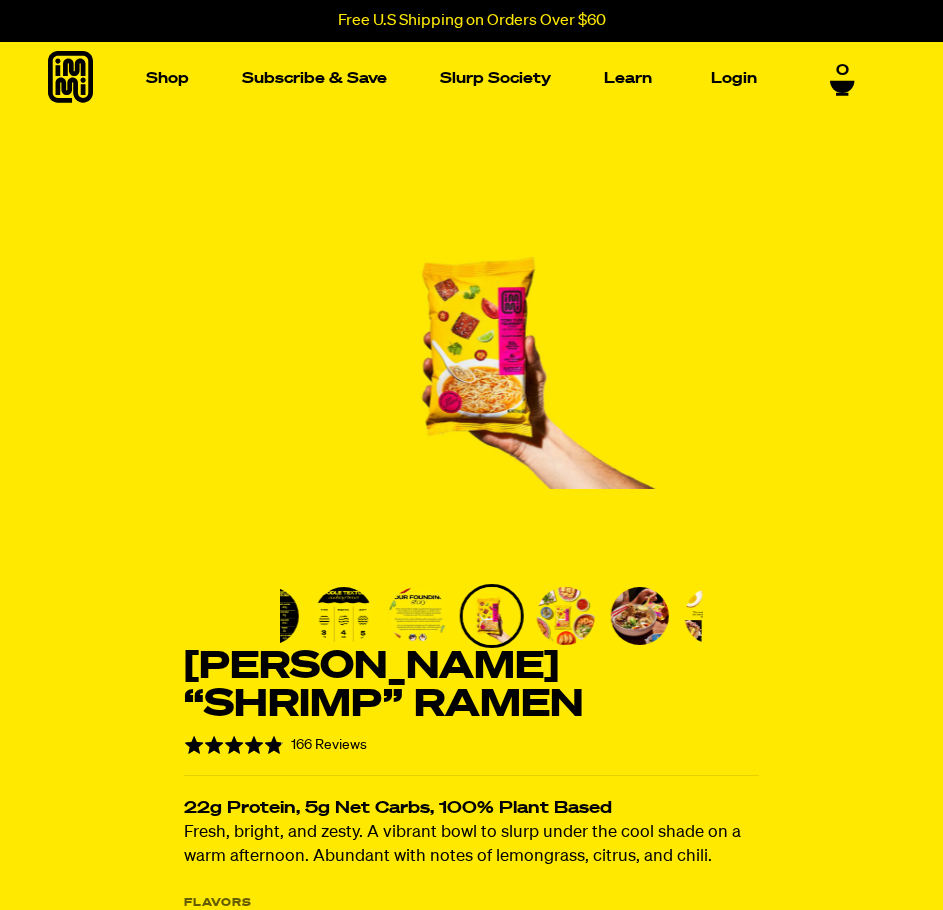 click at bounding box center [492, 348] 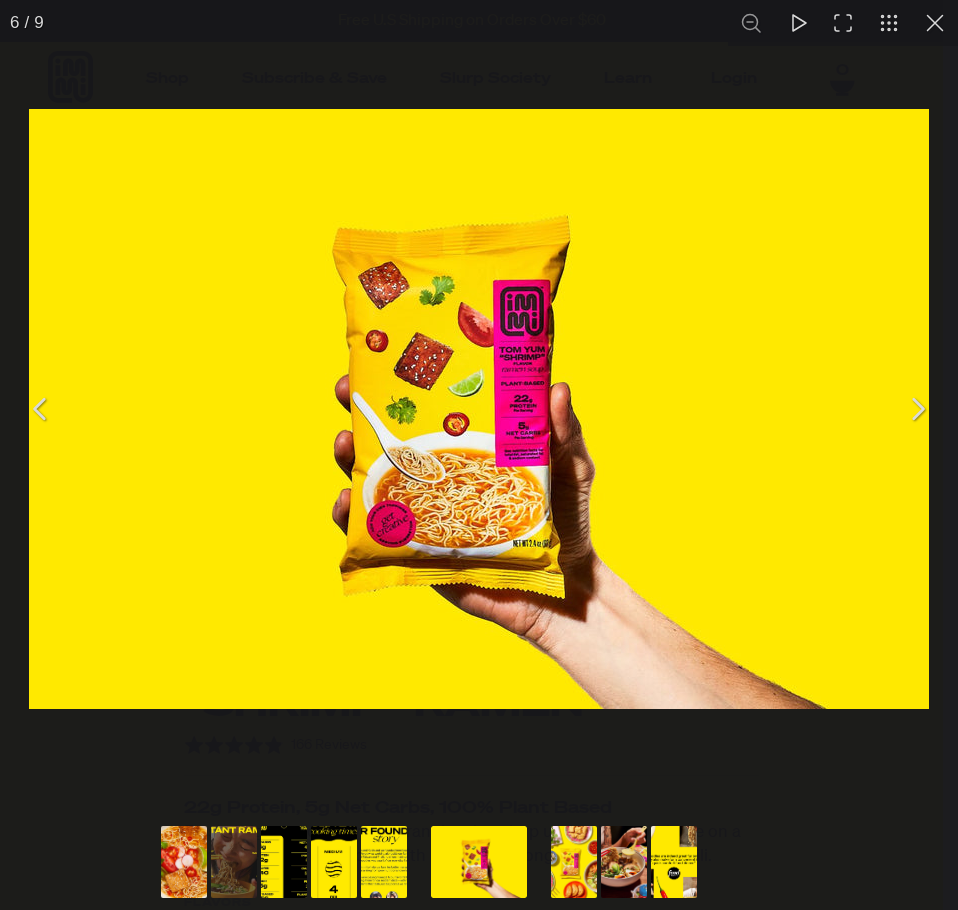 click at bounding box center [935, 23] 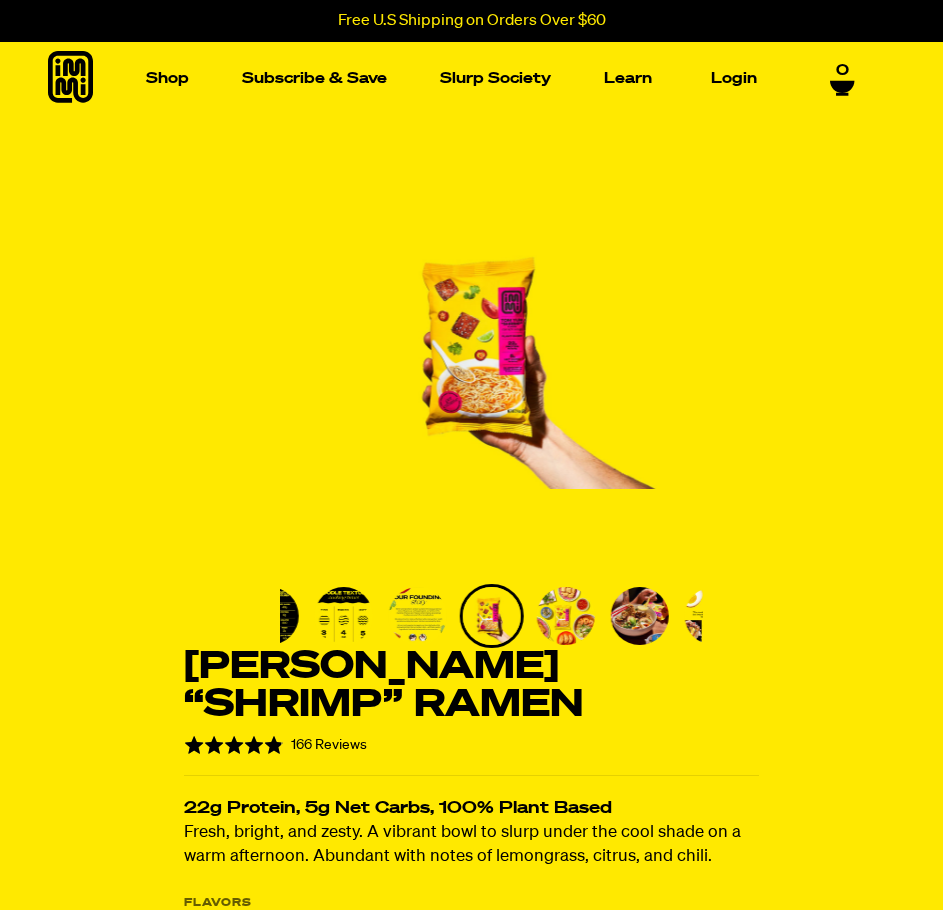 scroll, scrollTop: 500, scrollLeft: 0, axis: vertical 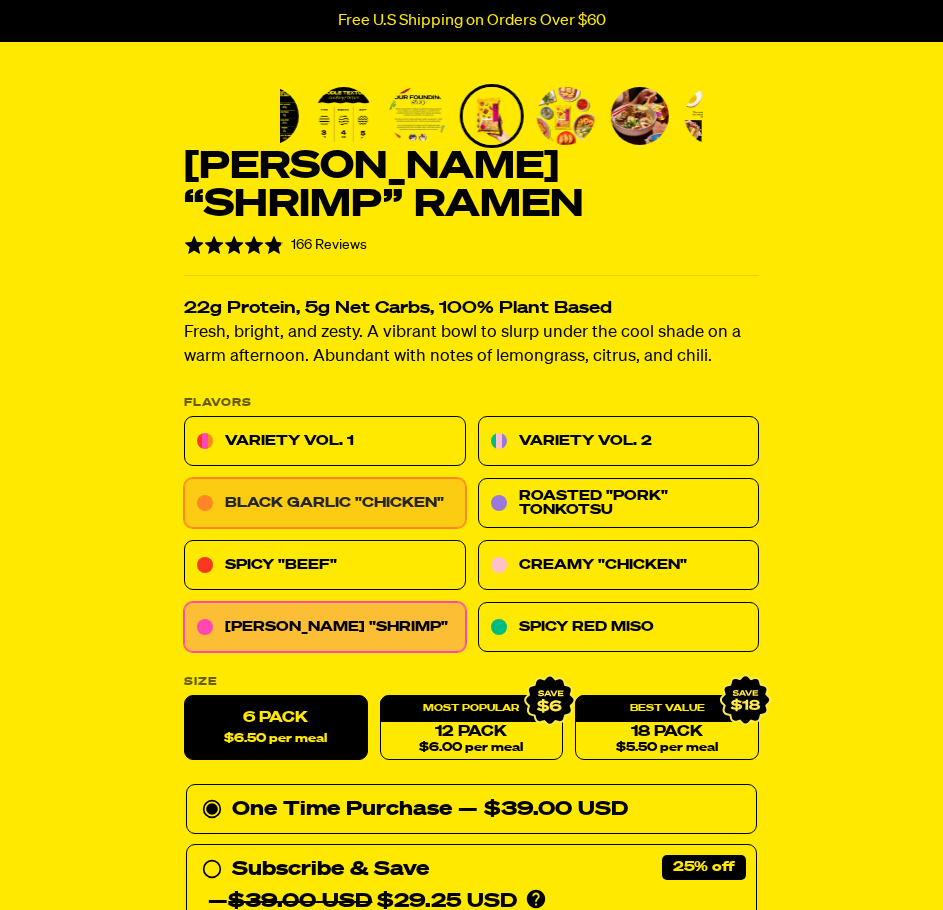 click on "Black Garlic "Chicken"" at bounding box center (325, 503) 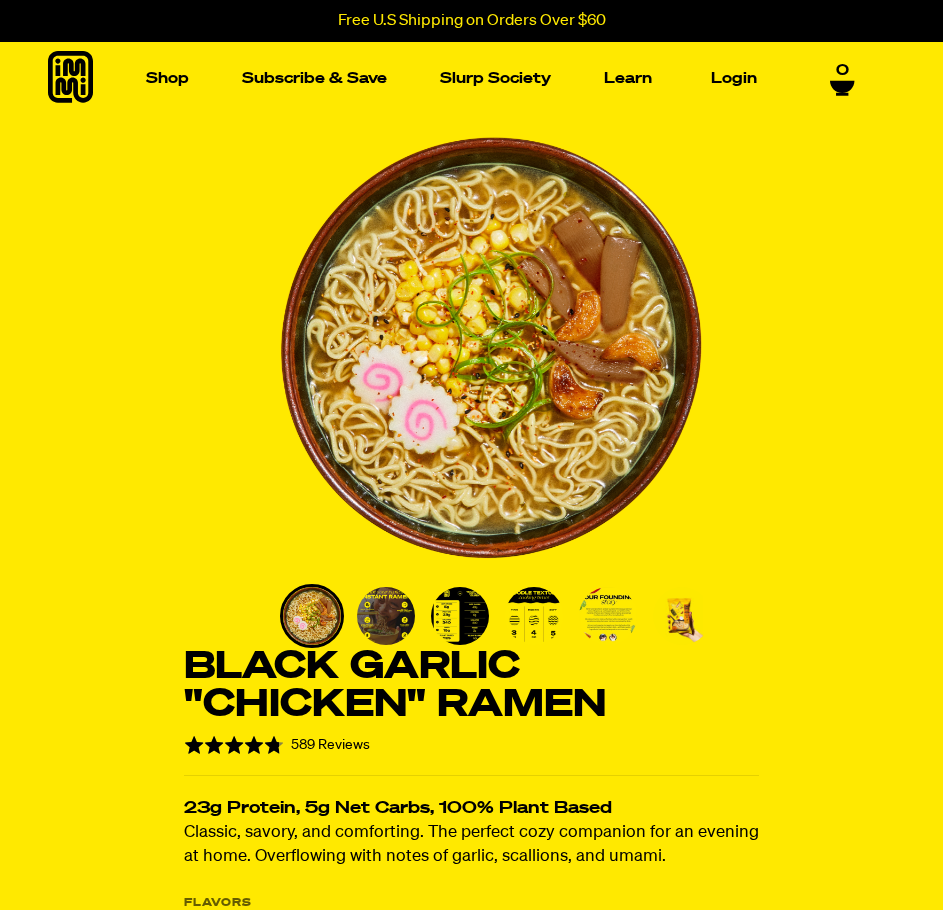 scroll, scrollTop: 0, scrollLeft: 0, axis: both 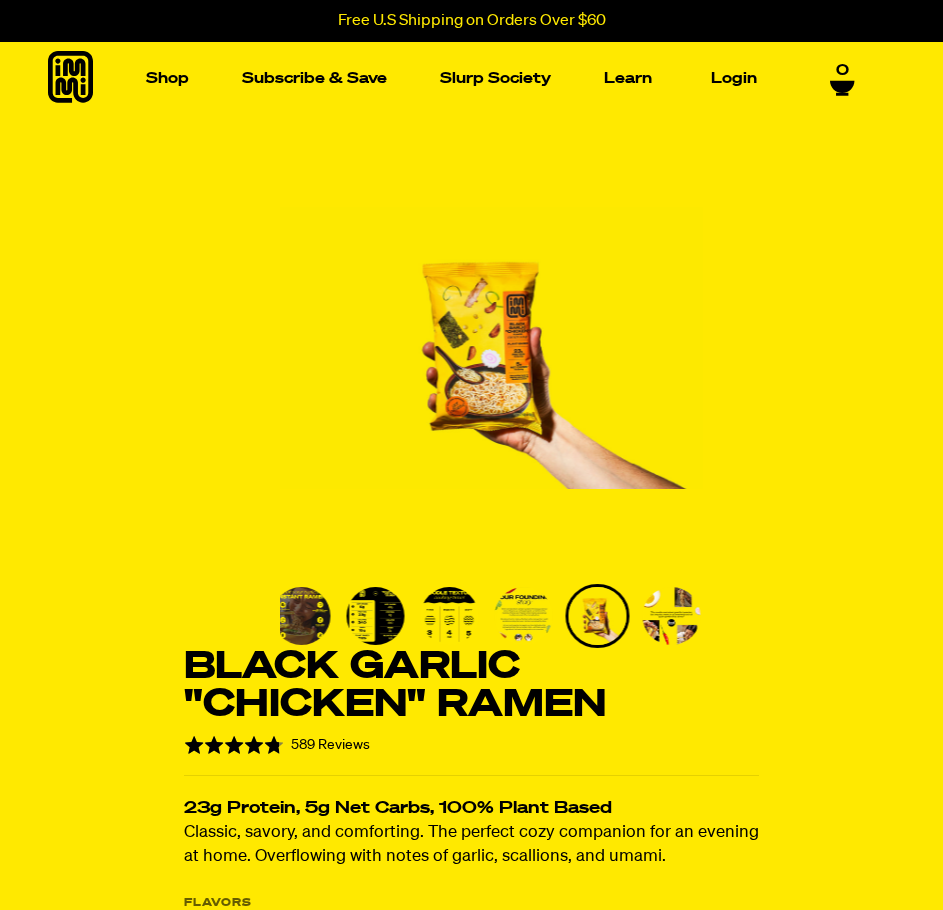 click at bounding box center [492, 348] 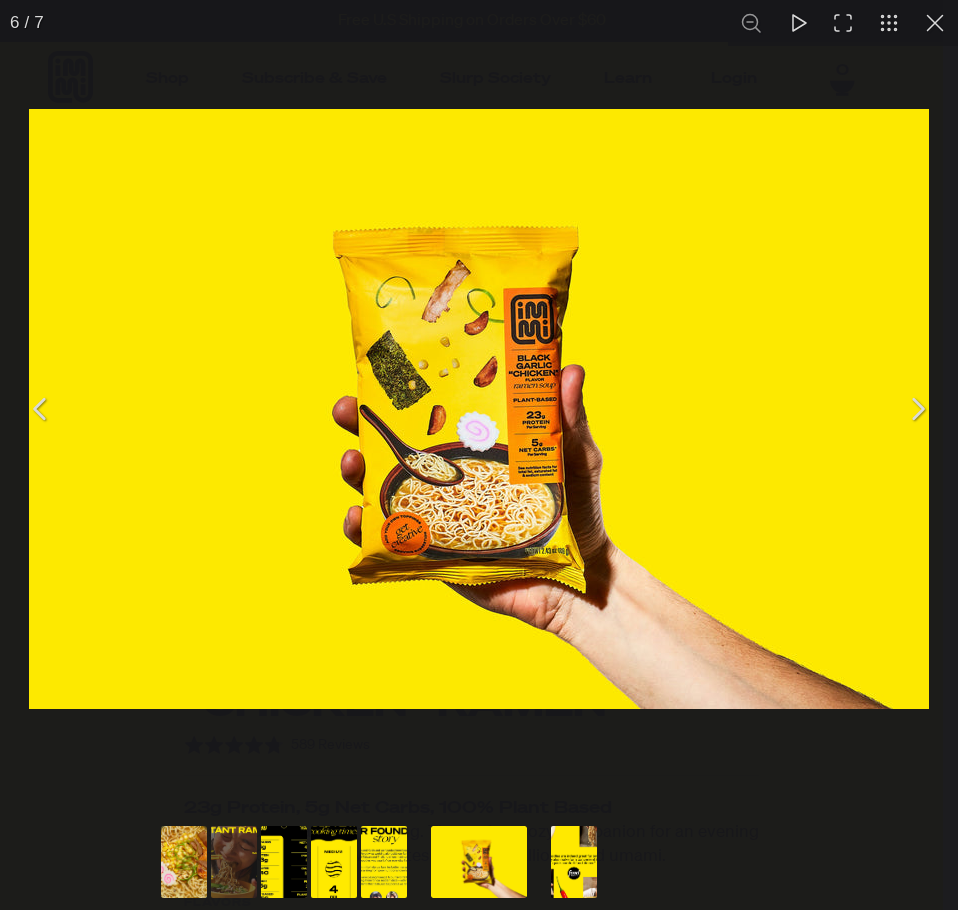 click at bounding box center (935, 23) 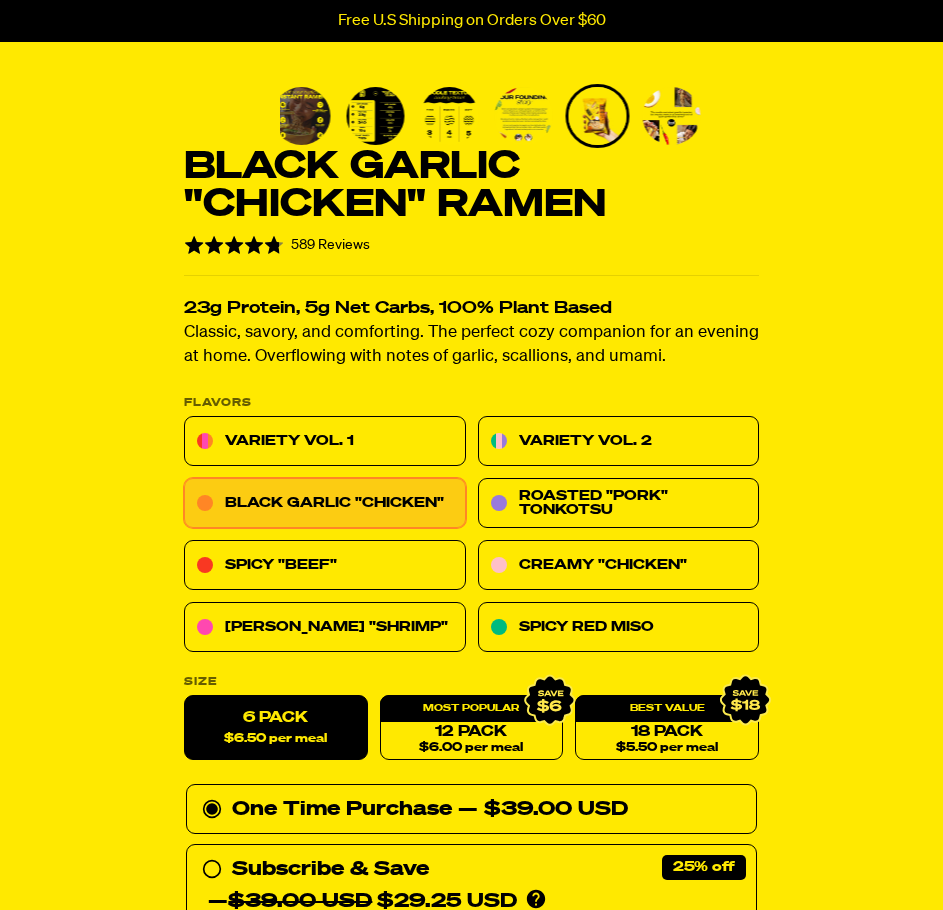 scroll, scrollTop: 833, scrollLeft: 0, axis: vertical 